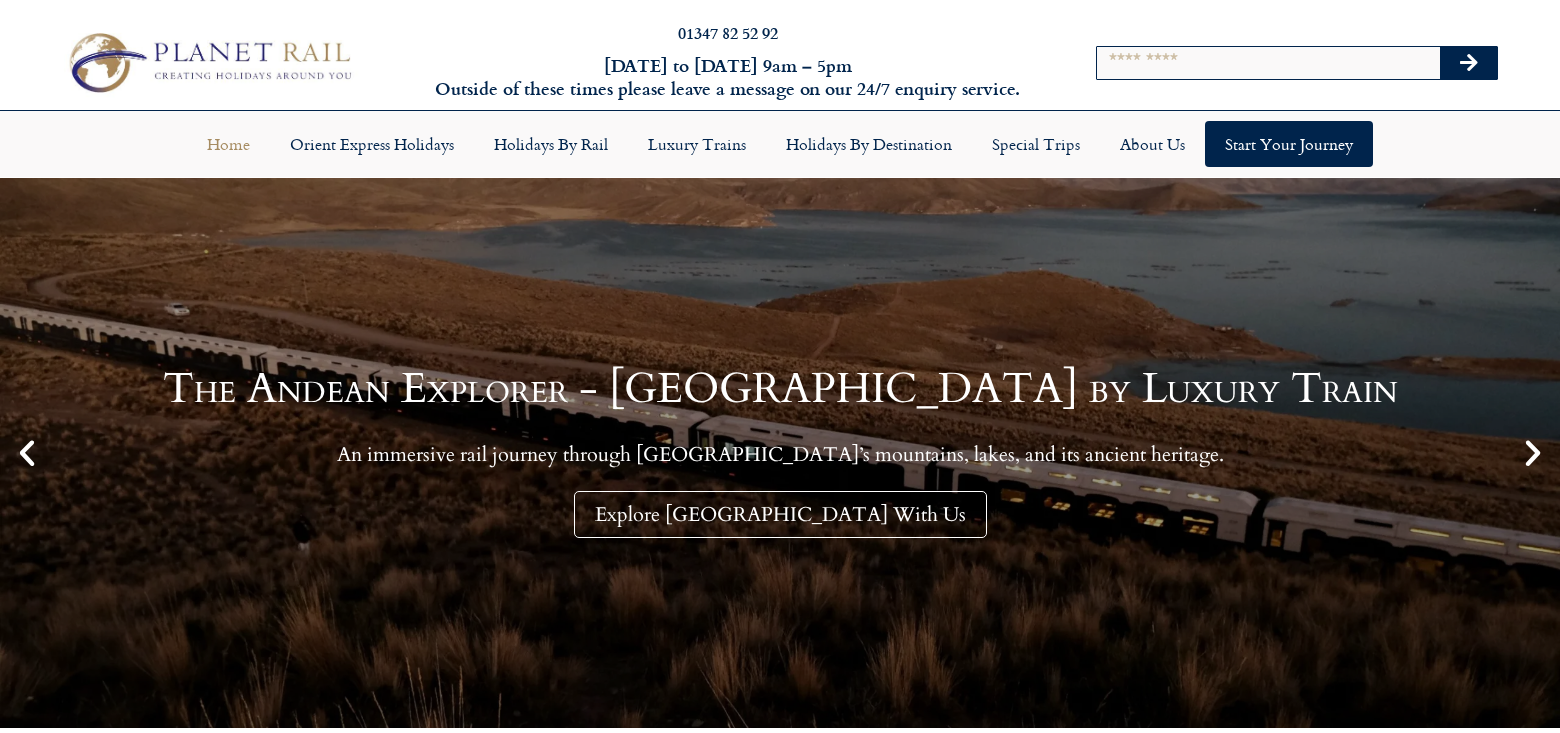 scroll, scrollTop: 0, scrollLeft: 0, axis: both 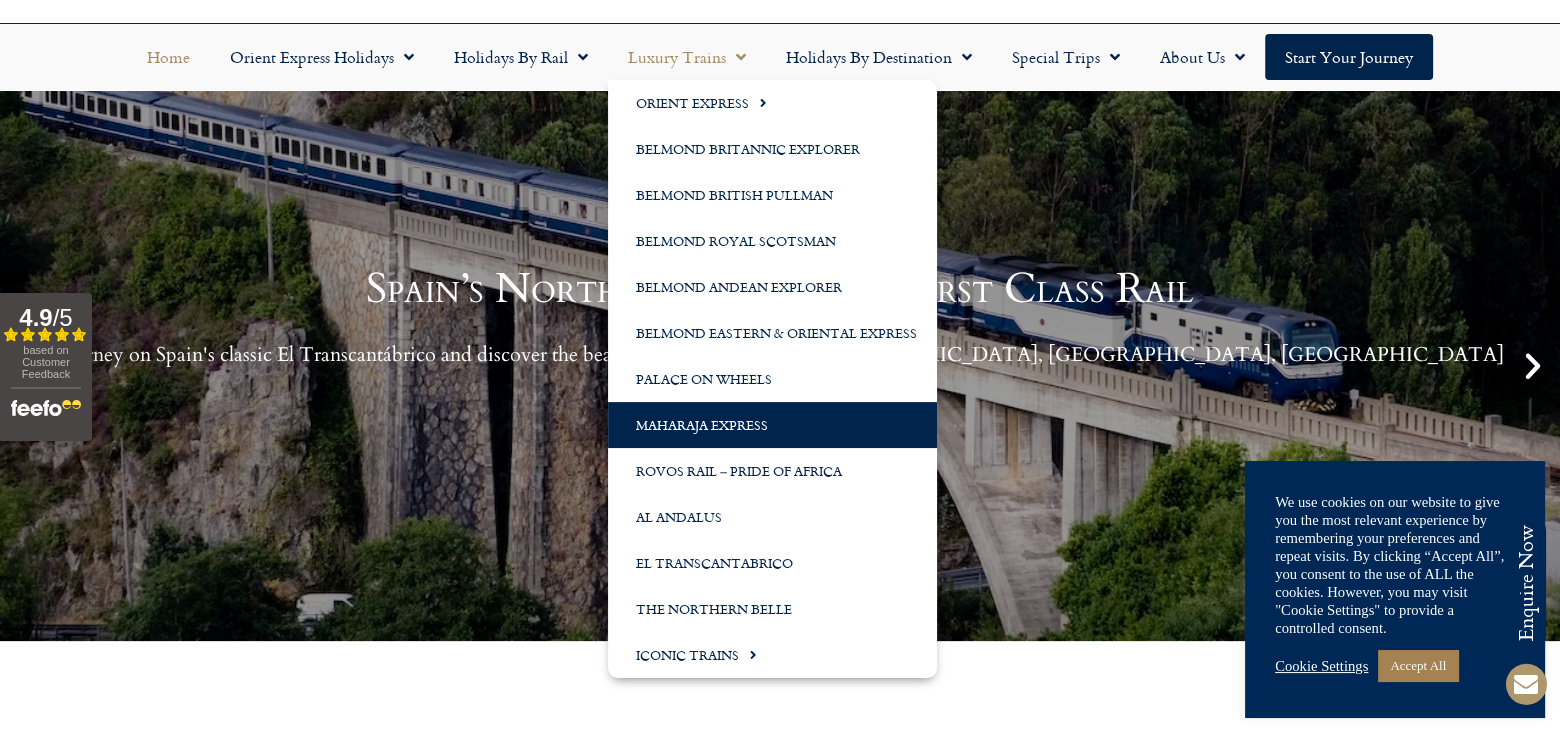 click on "Maharaja Express" 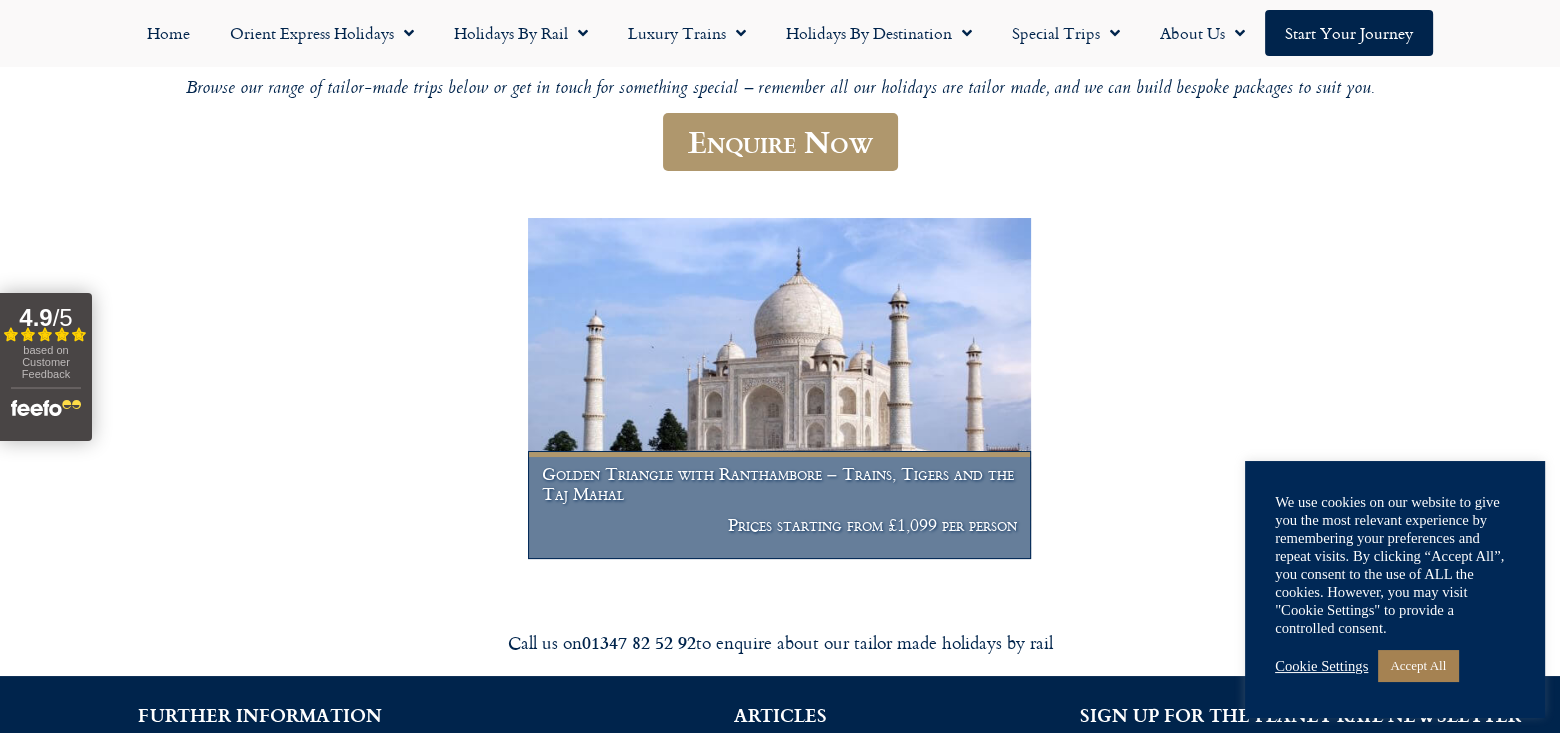 scroll, scrollTop: 133, scrollLeft: 0, axis: vertical 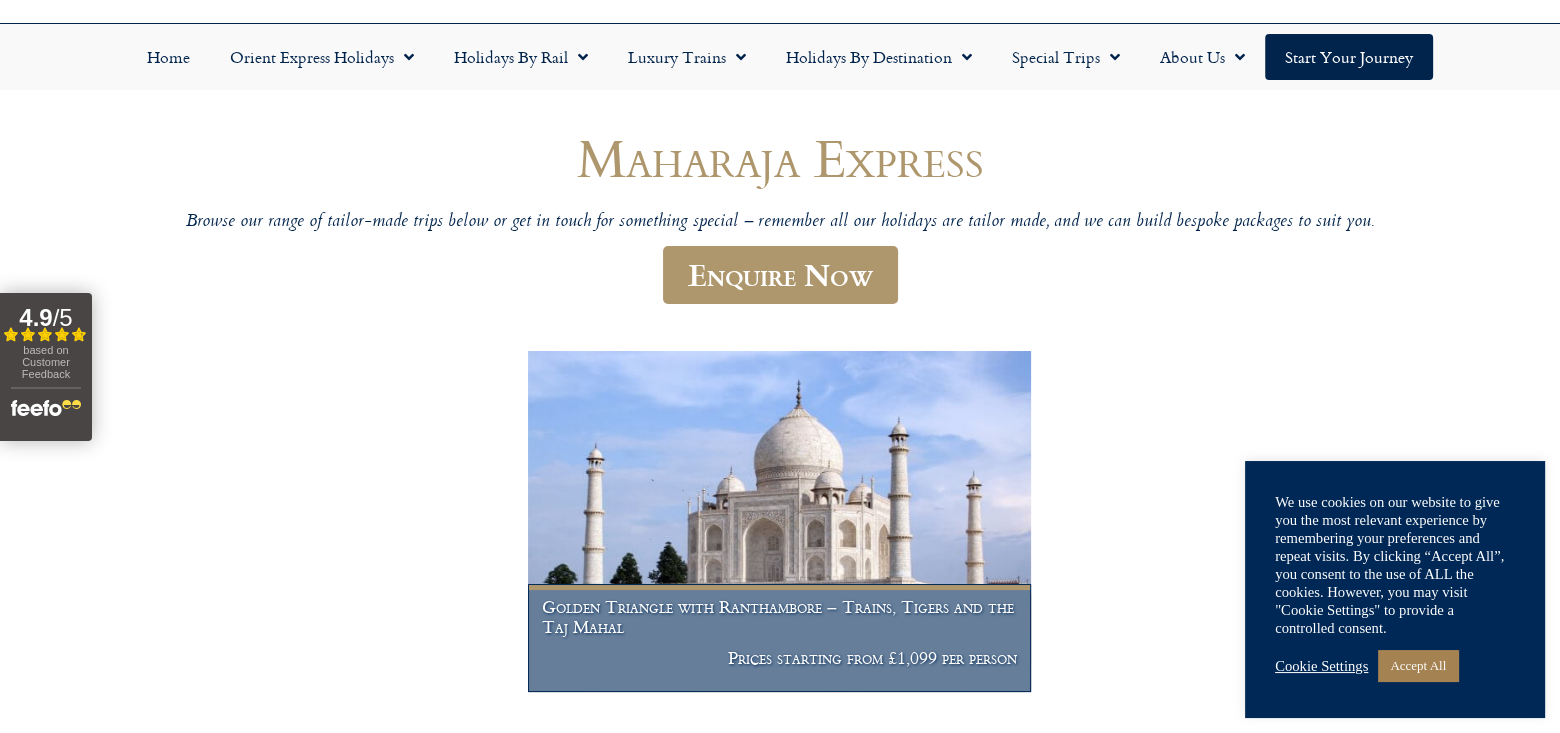 click at bounding box center [779, 521] 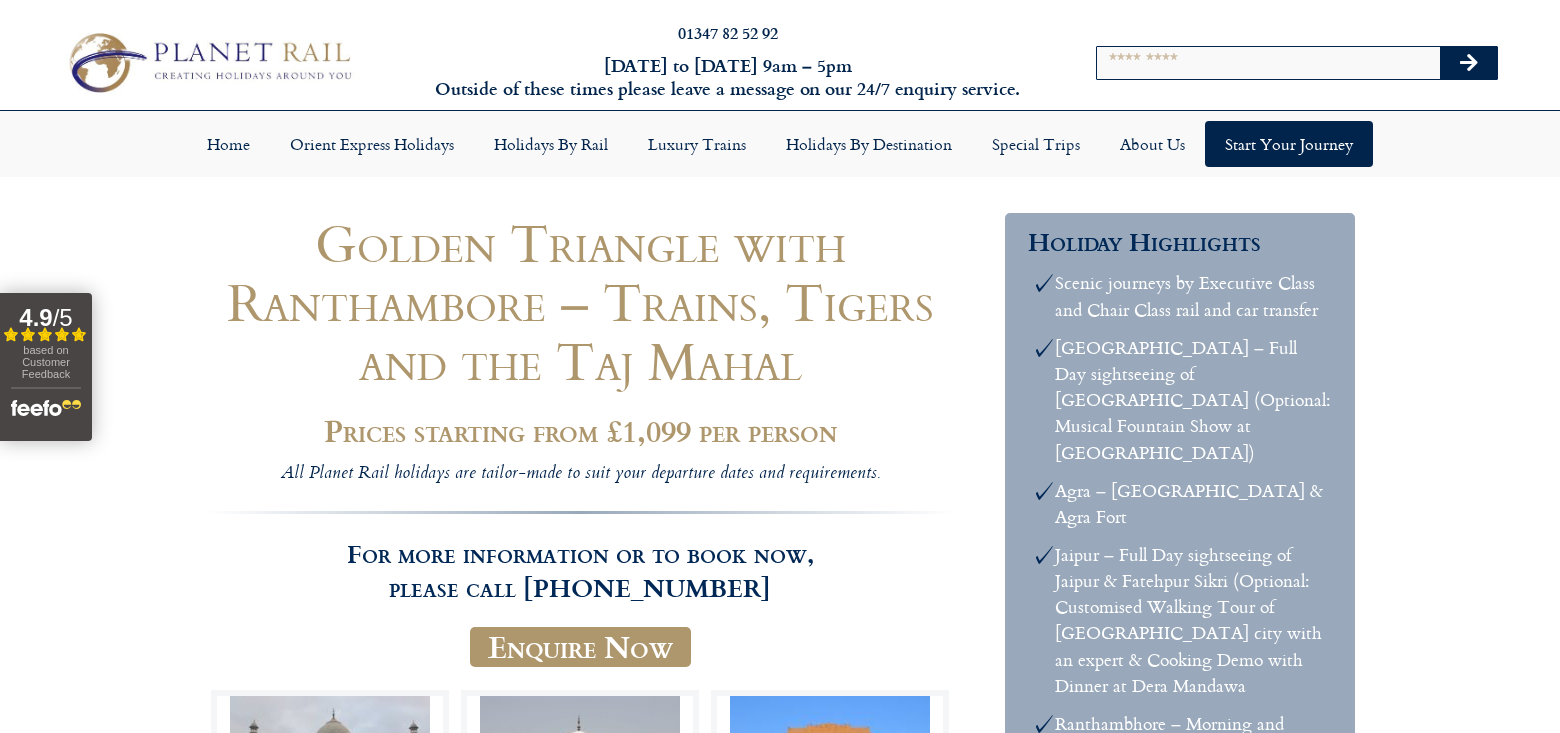 scroll, scrollTop: 0, scrollLeft: 0, axis: both 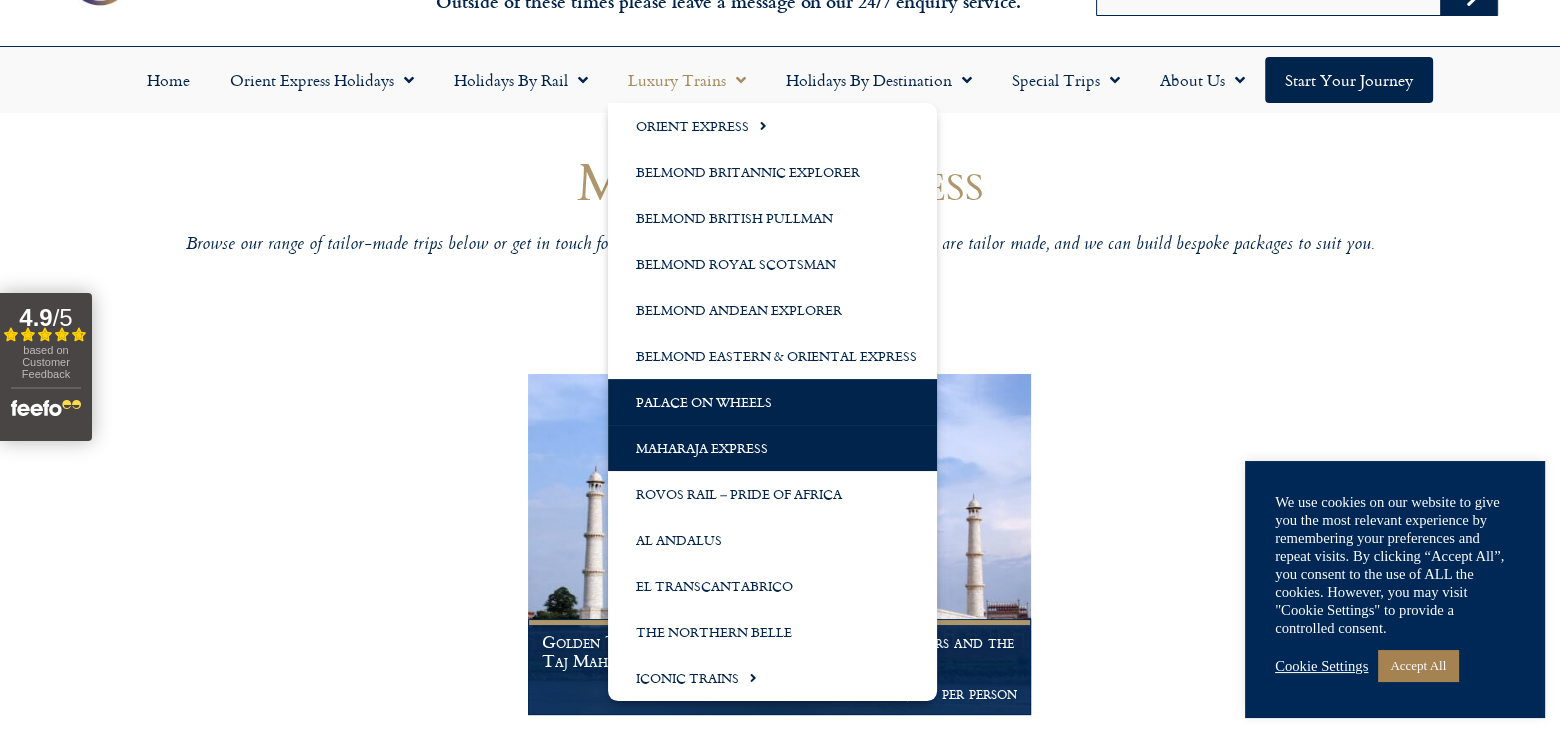 click on "Palace on Wheels" 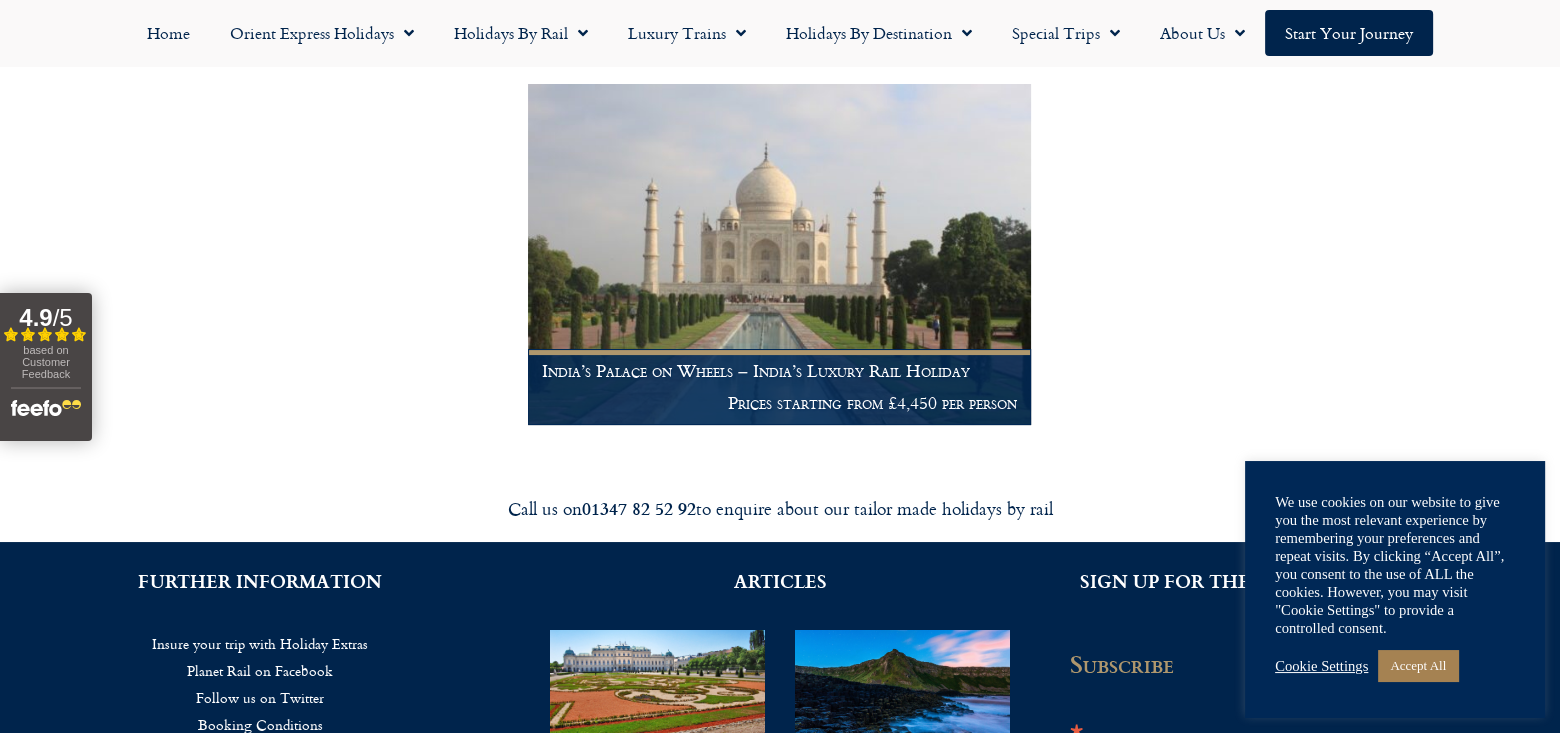 scroll, scrollTop: 266, scrollLeft: 0, axis: vertical 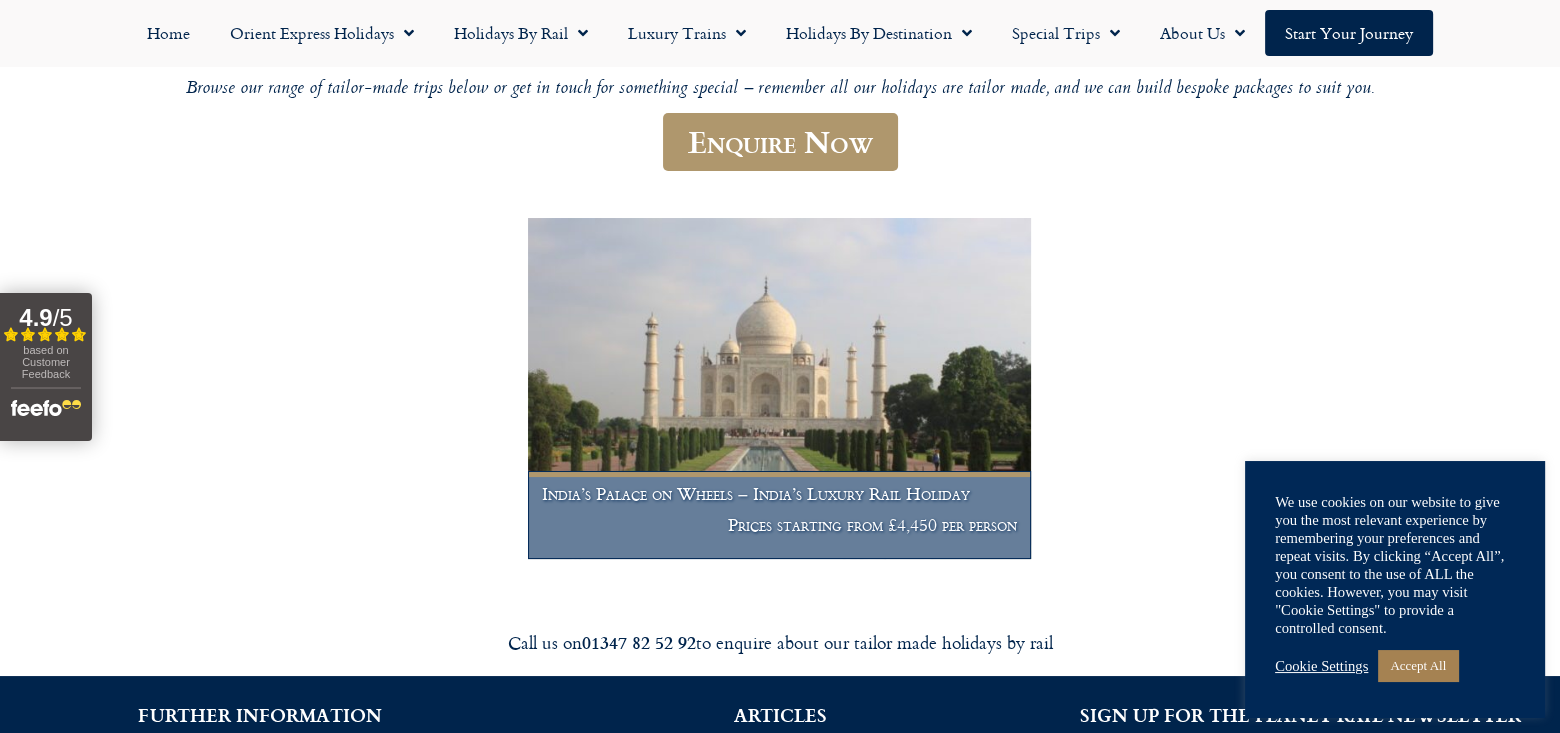 click at bounding box center (779, 388) 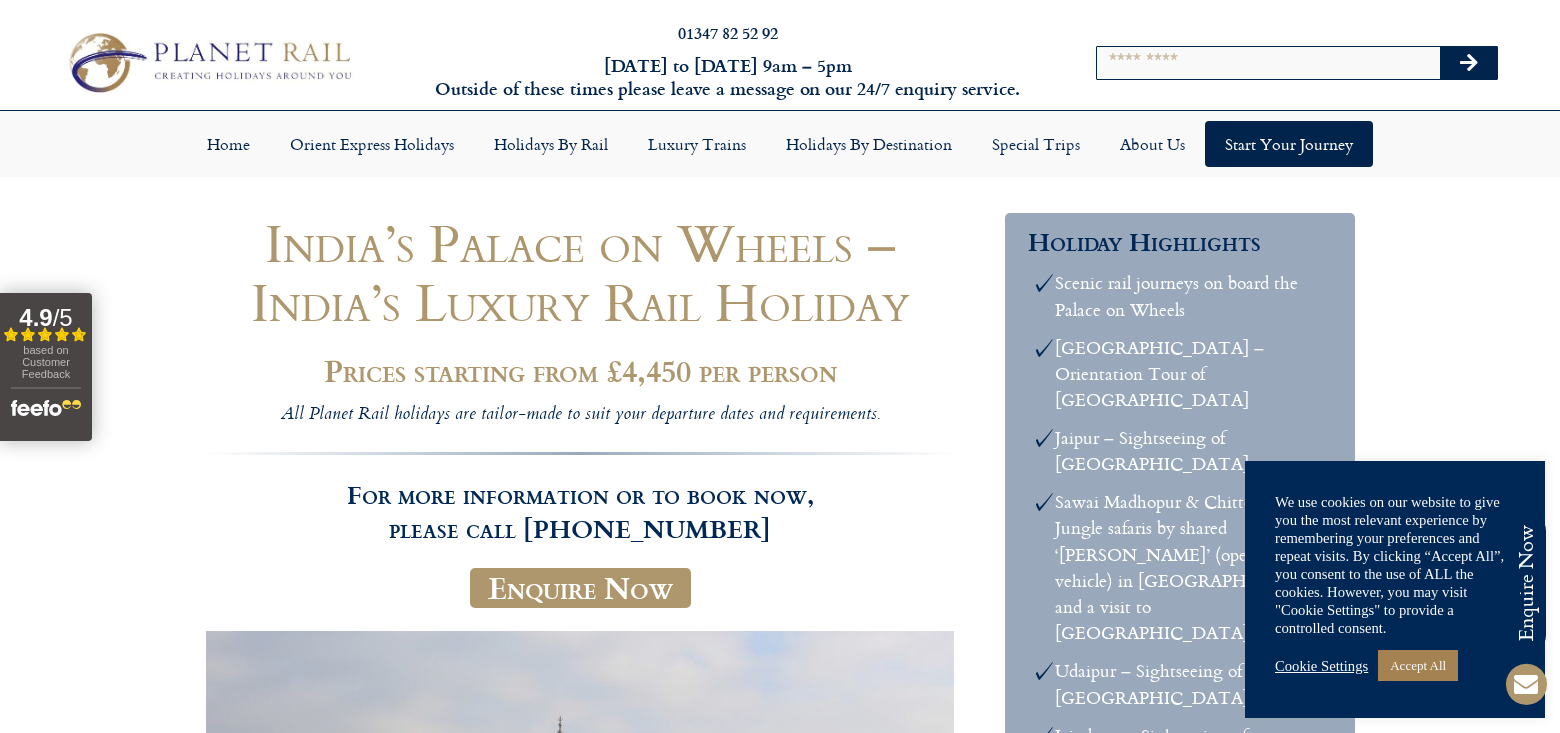 scroll, scrollTop: 0, scrollLeft: 0, axis: both 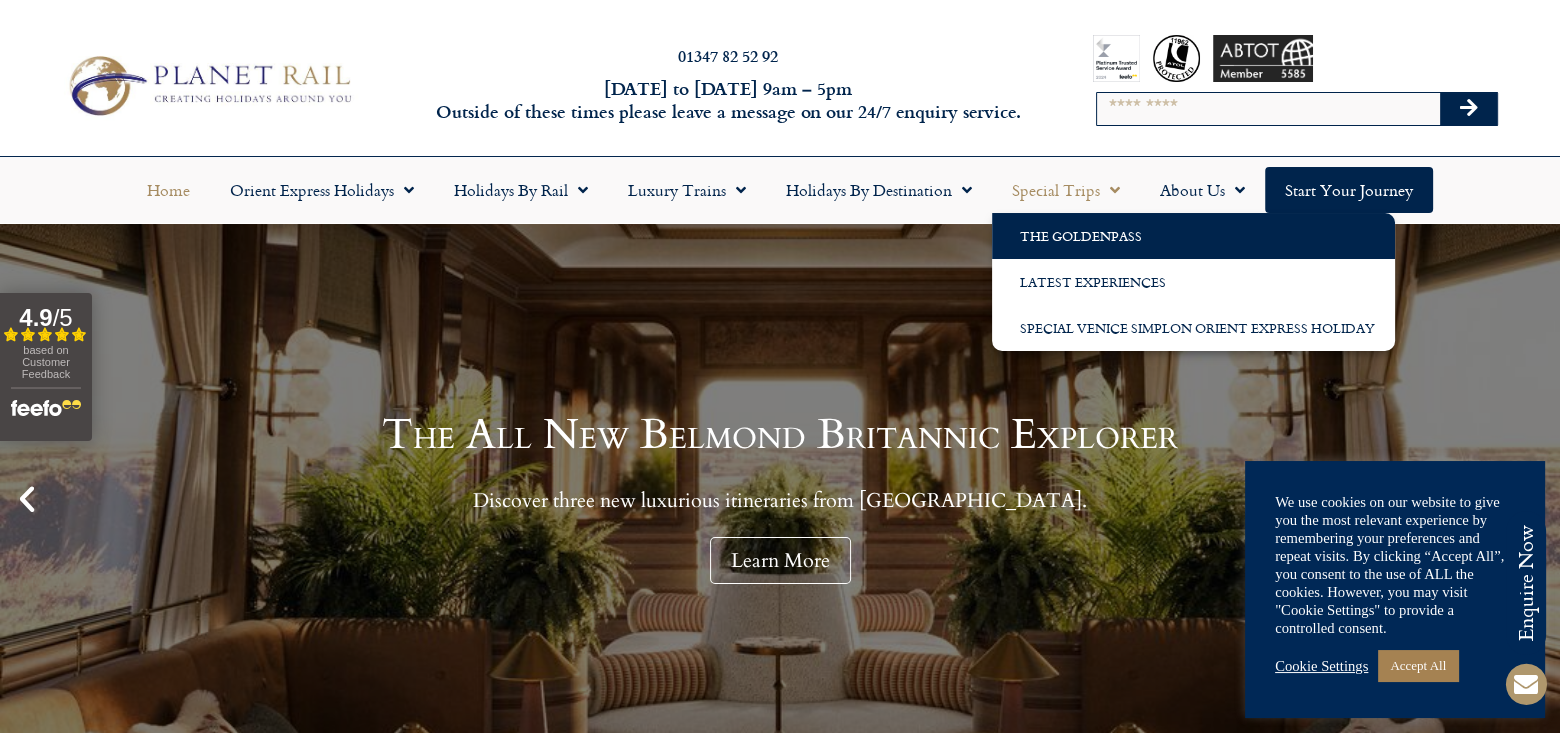 click on "The GoldenPass" 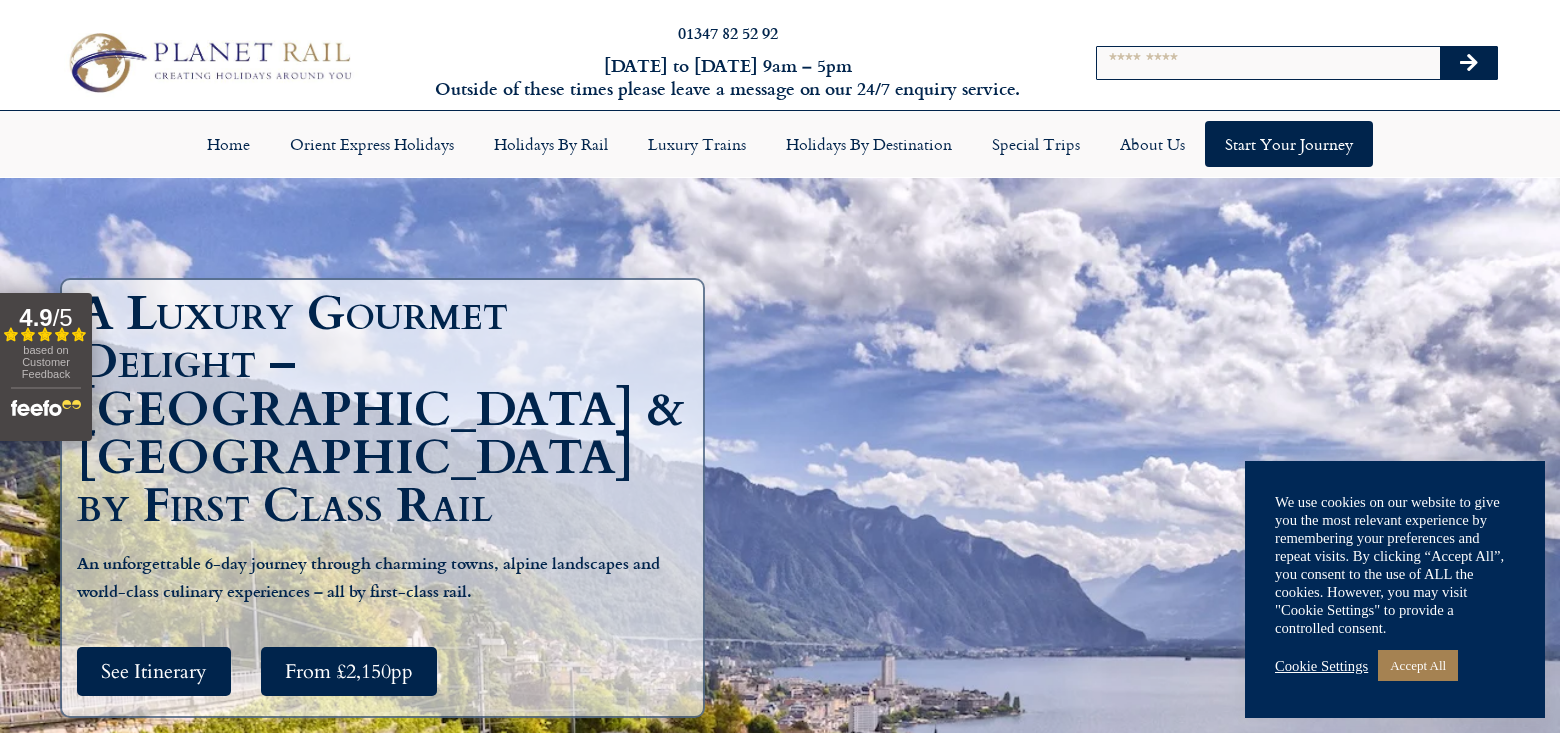 scroll, scrollTop: 0, scrollLeft: 0, axis: both 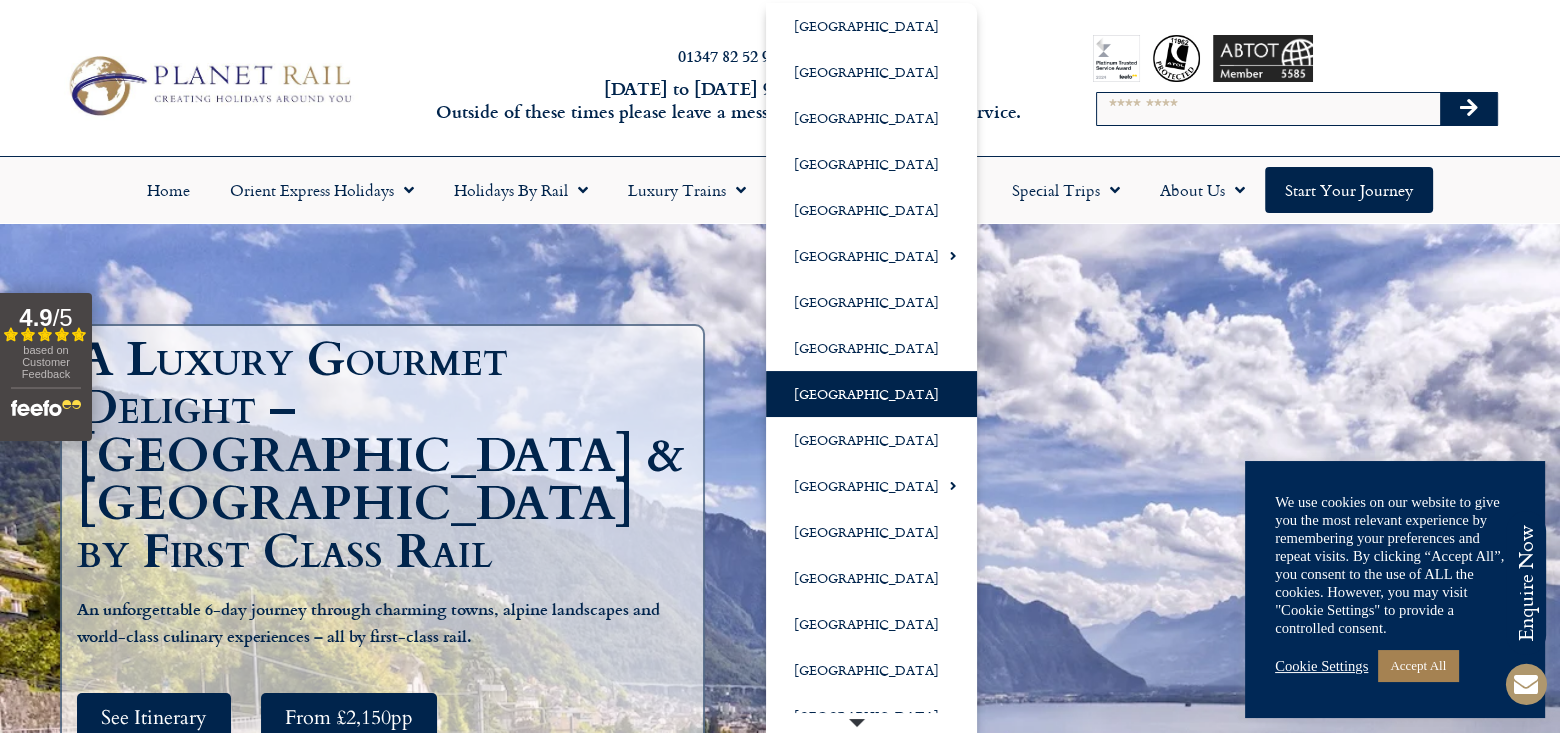 click on "[GEOGRAPHIC_DATA]" 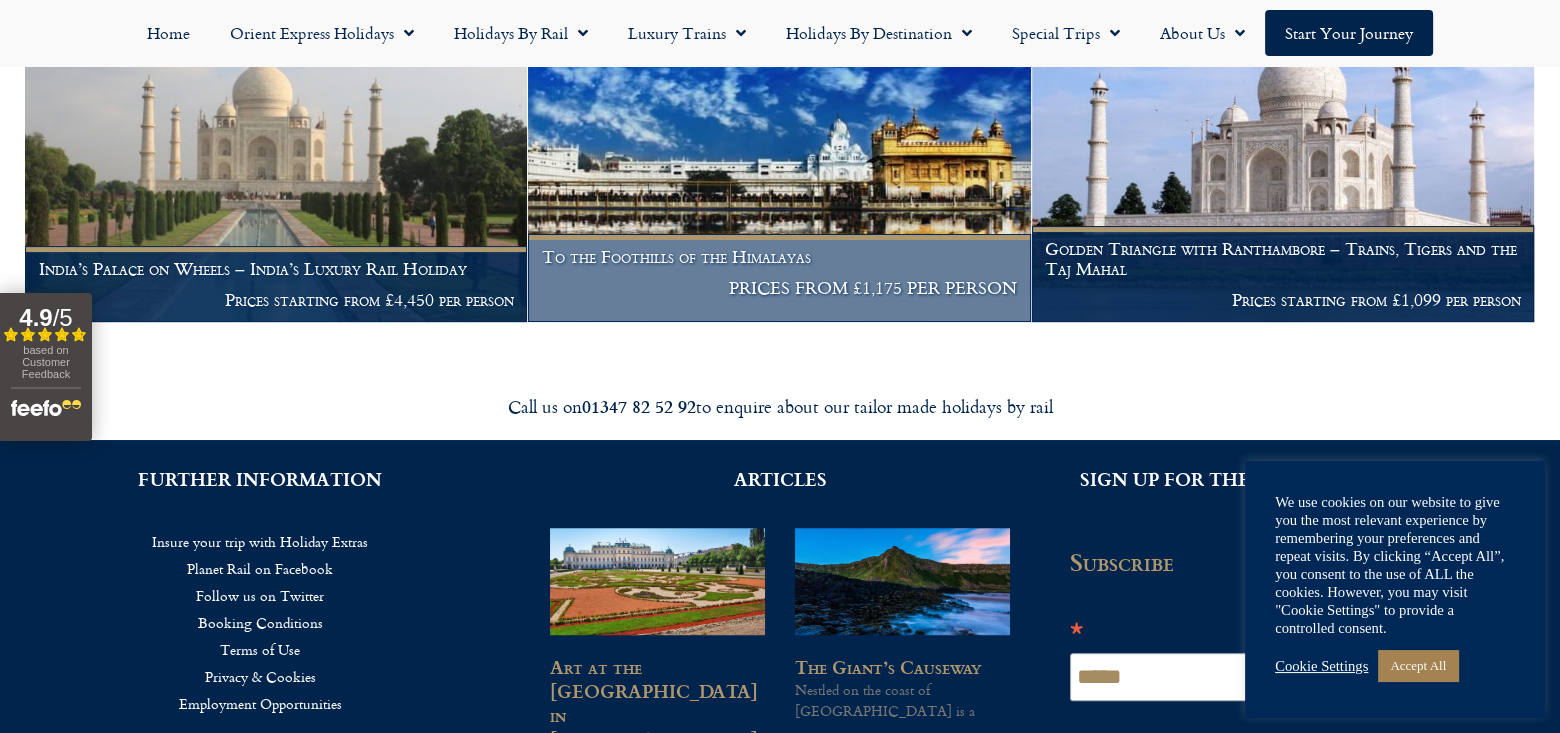 scroll, scrollTop: 533, scrollLeft: 0, axis: vertical 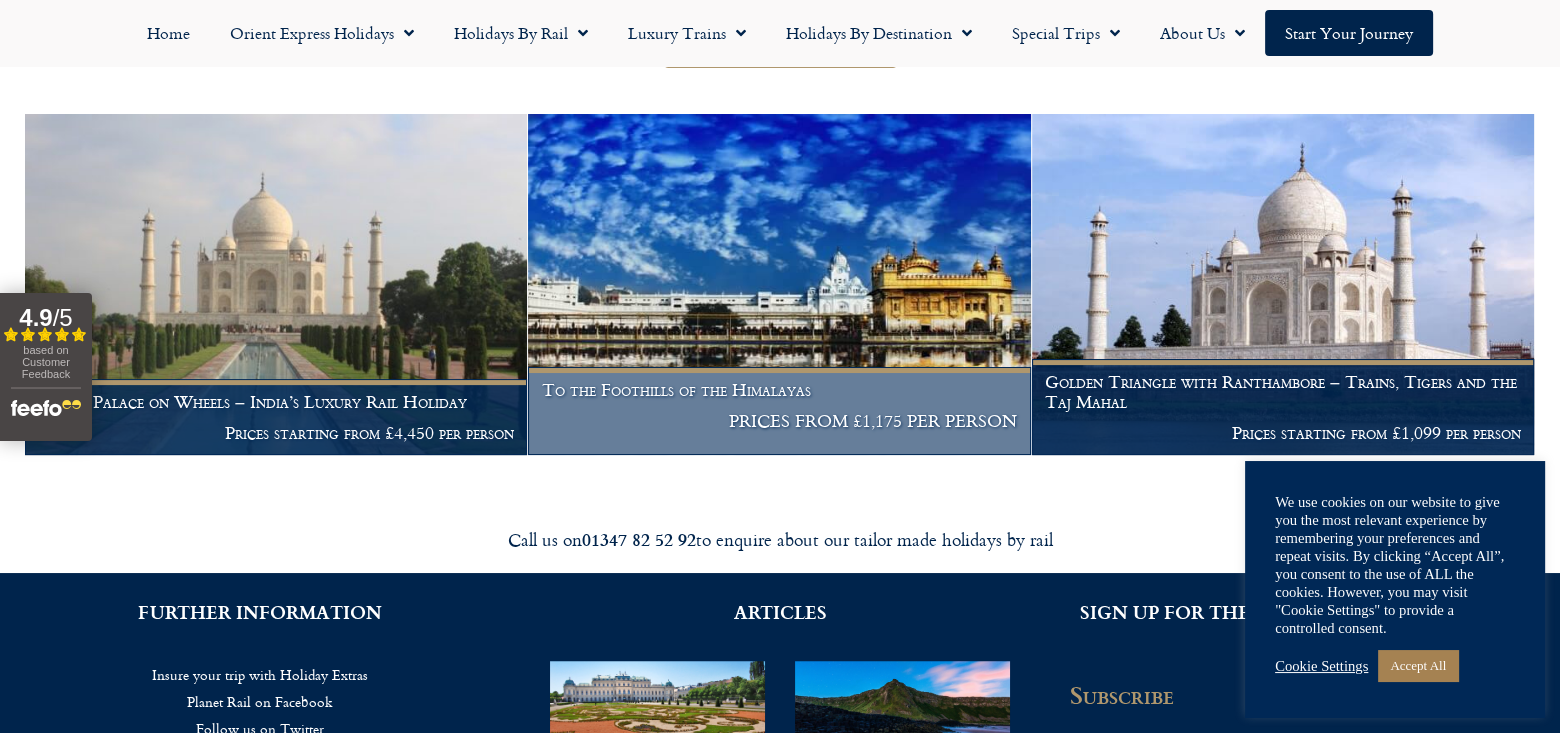 click at bounding box center (779, 284) 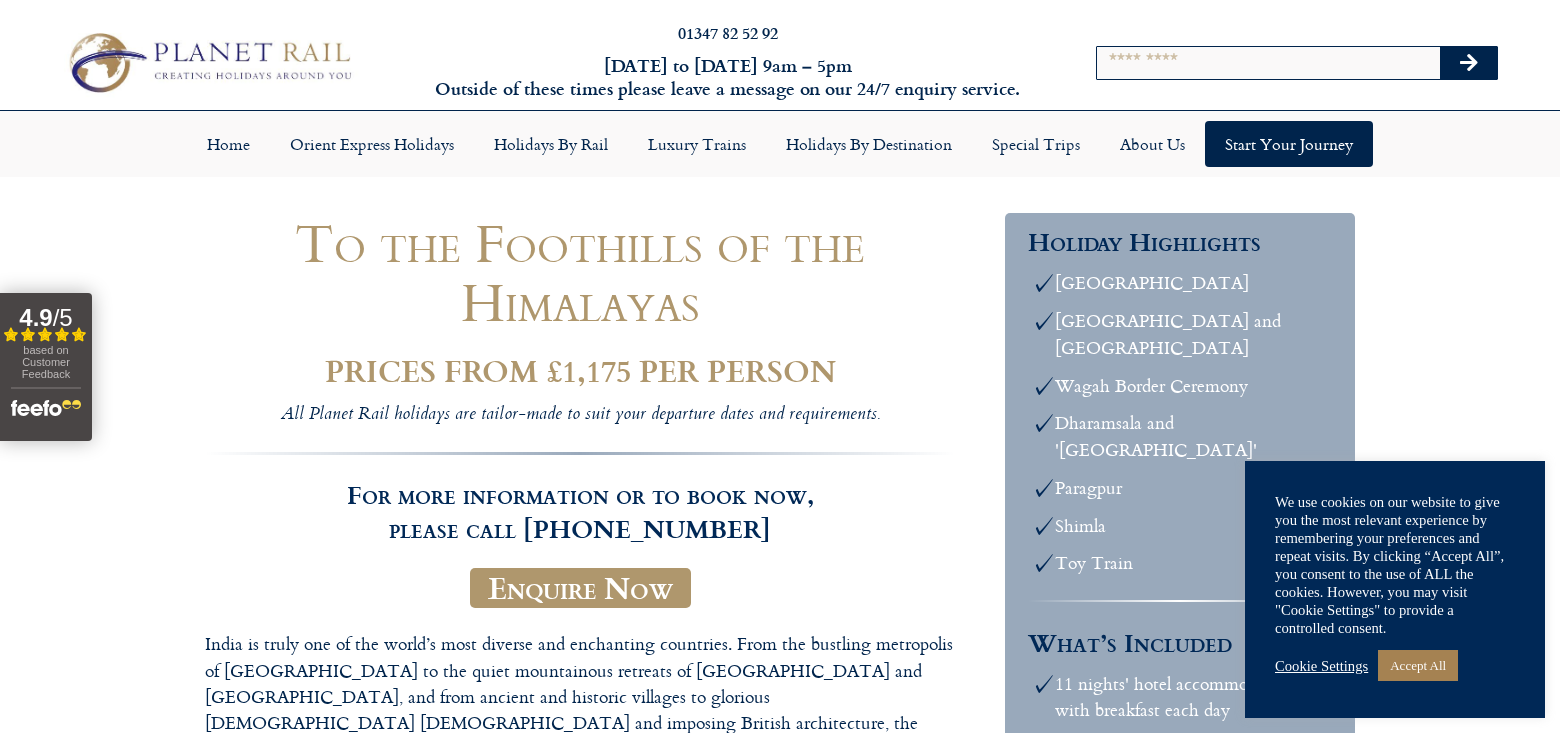 scroll, scrollTop: 0, scrollLeft: 0, axis: both 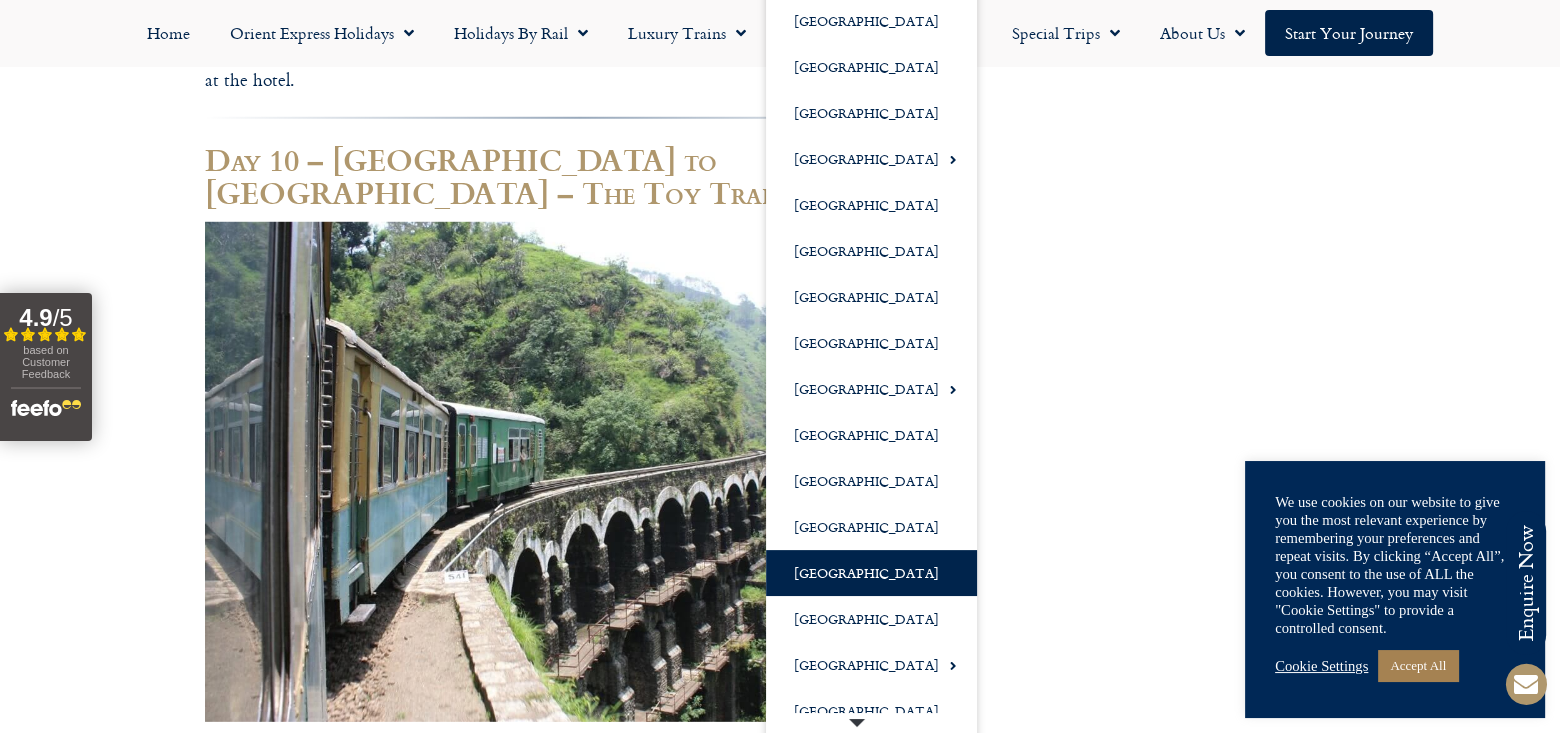 click on "[GEOGRAPHIC_DATA]" 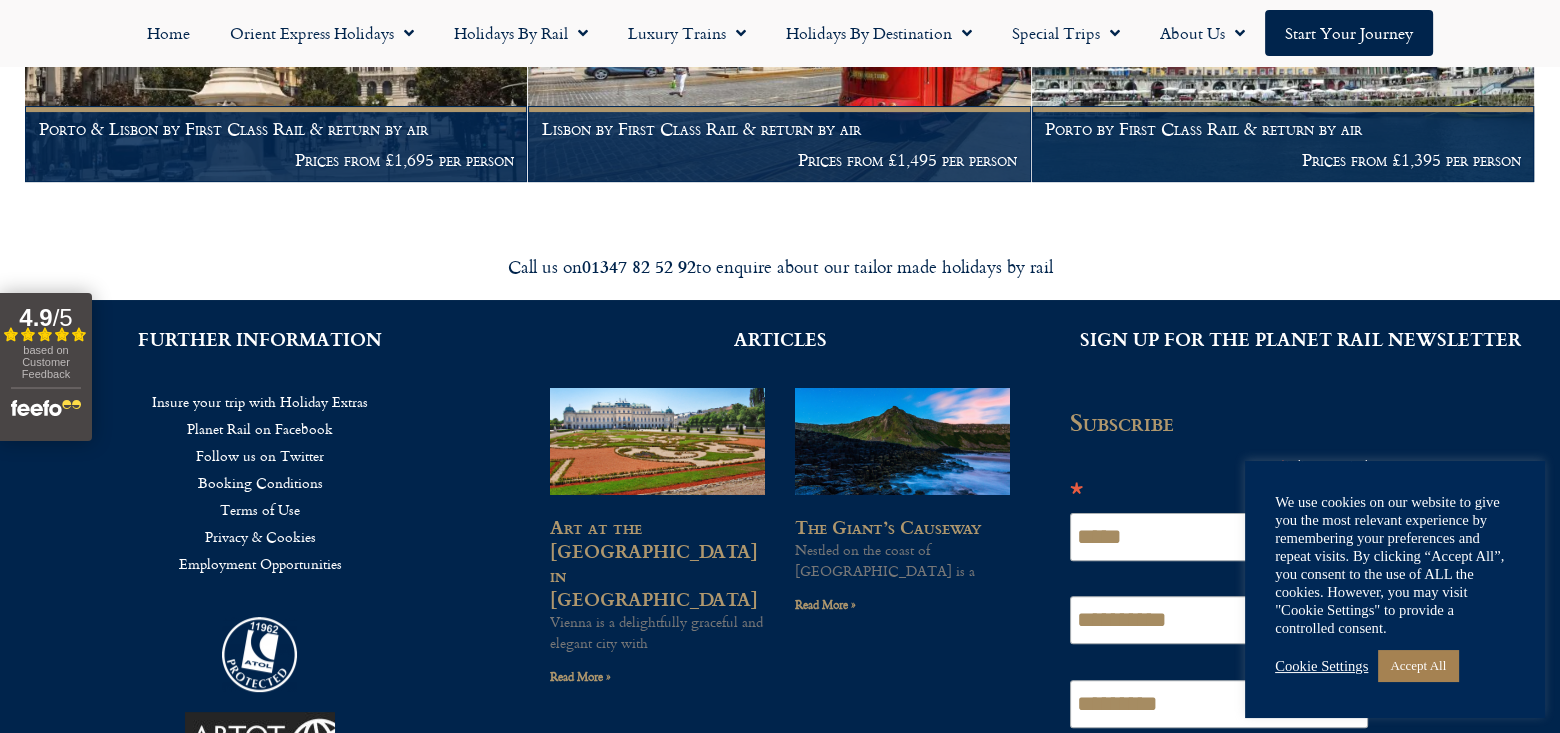 scroll, scrollTop: 400, scrollLeft: 0, axis: vertical 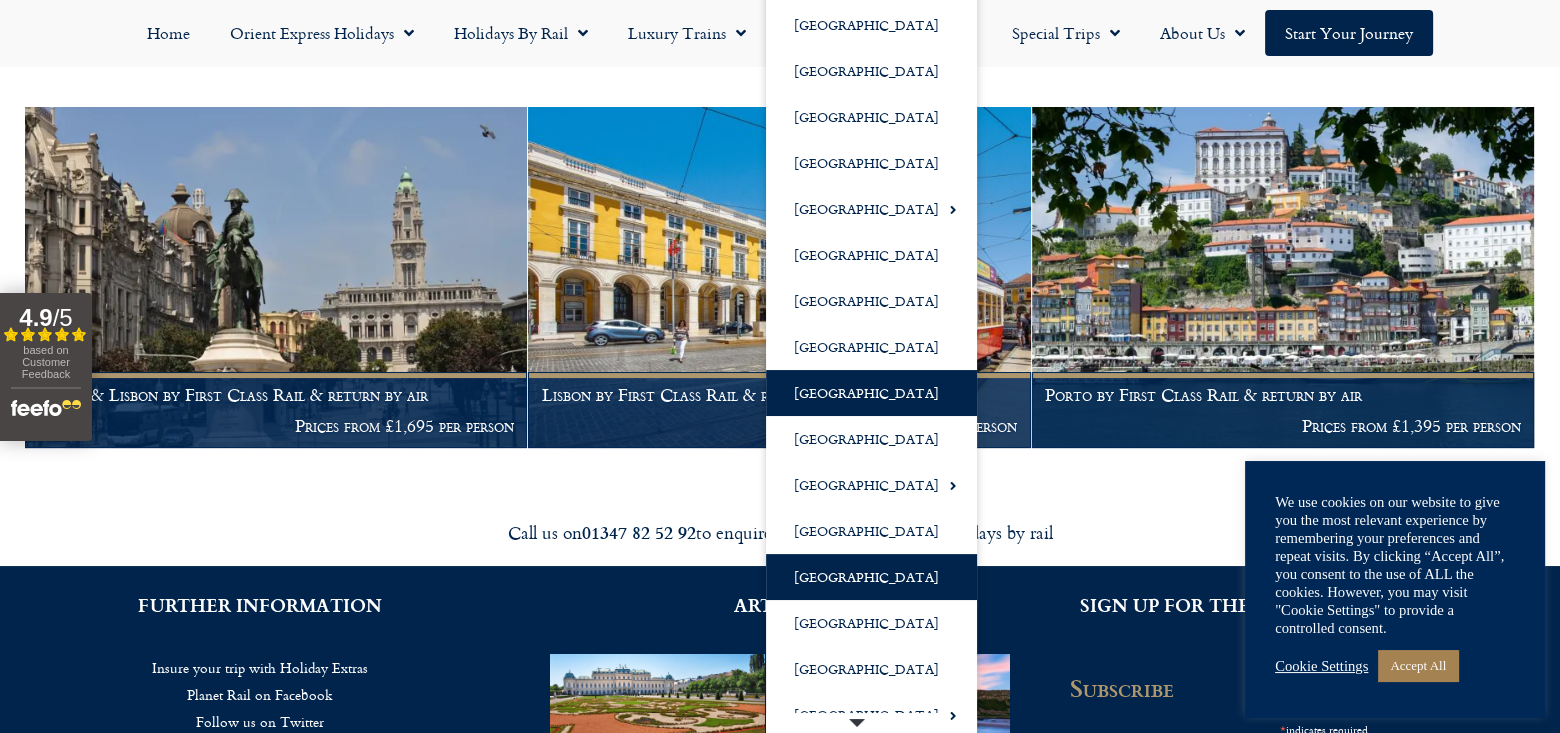 click on "[GEOGRAPHIC_DATA]" 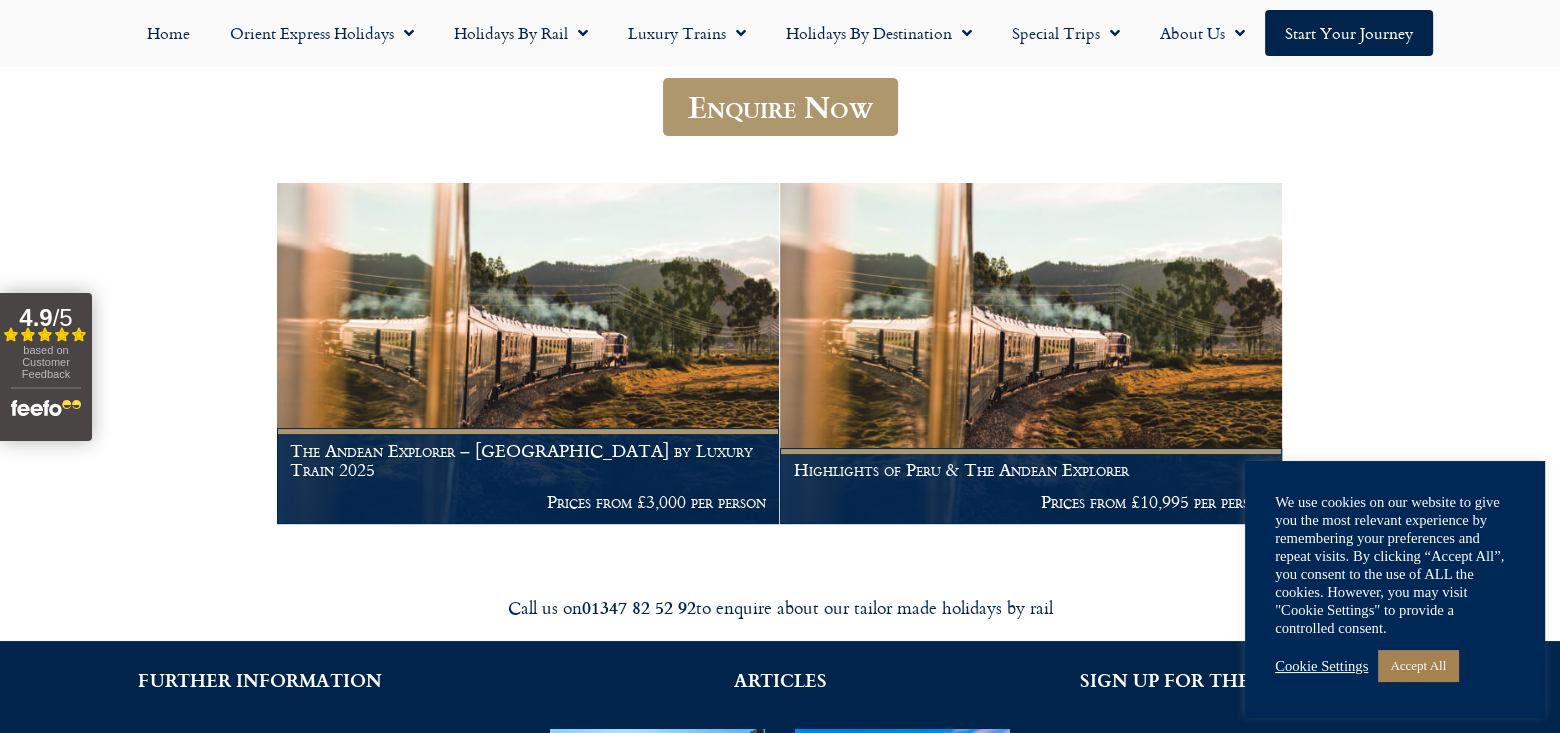 scroll, scrollTop: 265, scrollLeft: 0, axis: vertical 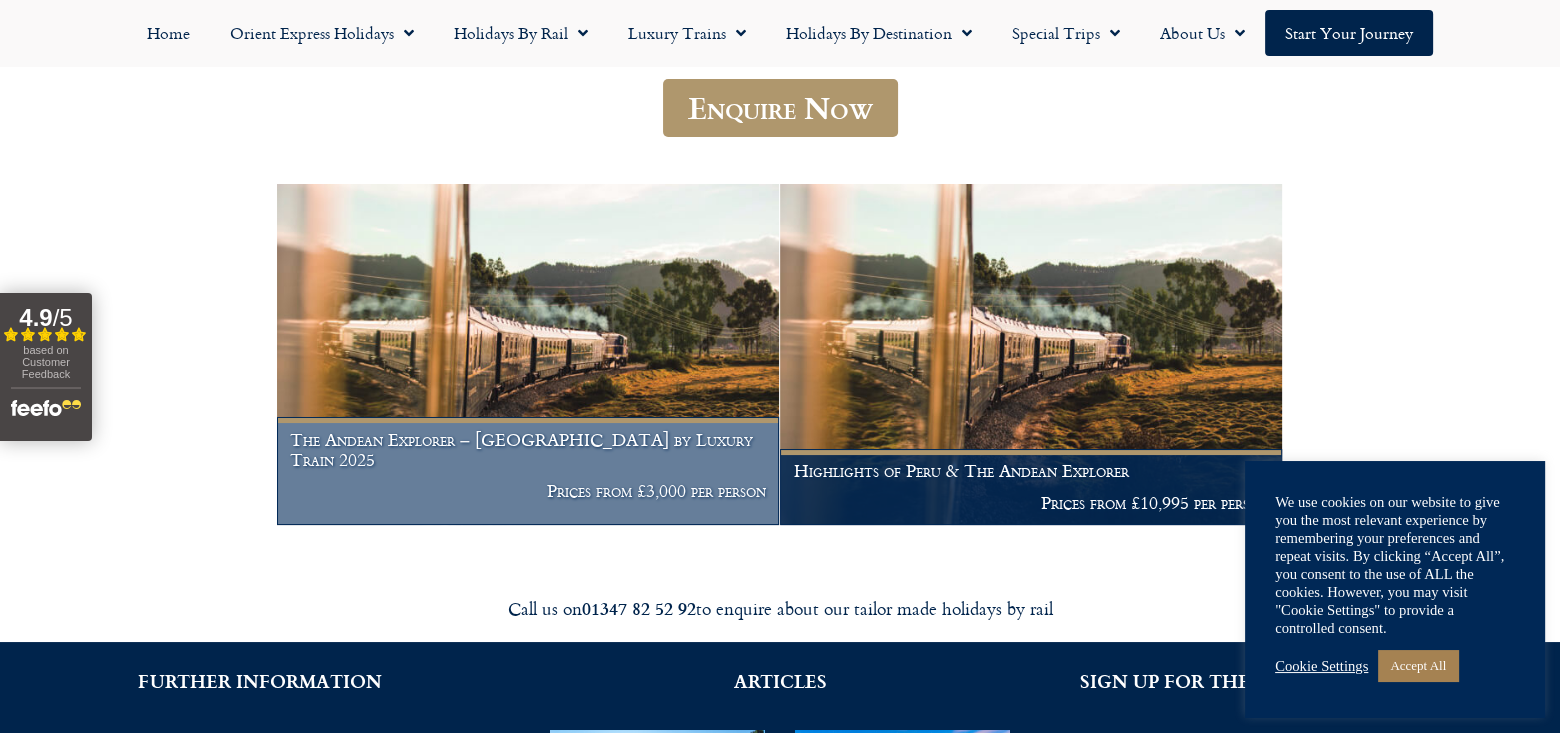 click on "The Andean Explorer – [GEOGRAPHIC_DATA] by Luxury Train 2025" at bounding box center [527, 449] 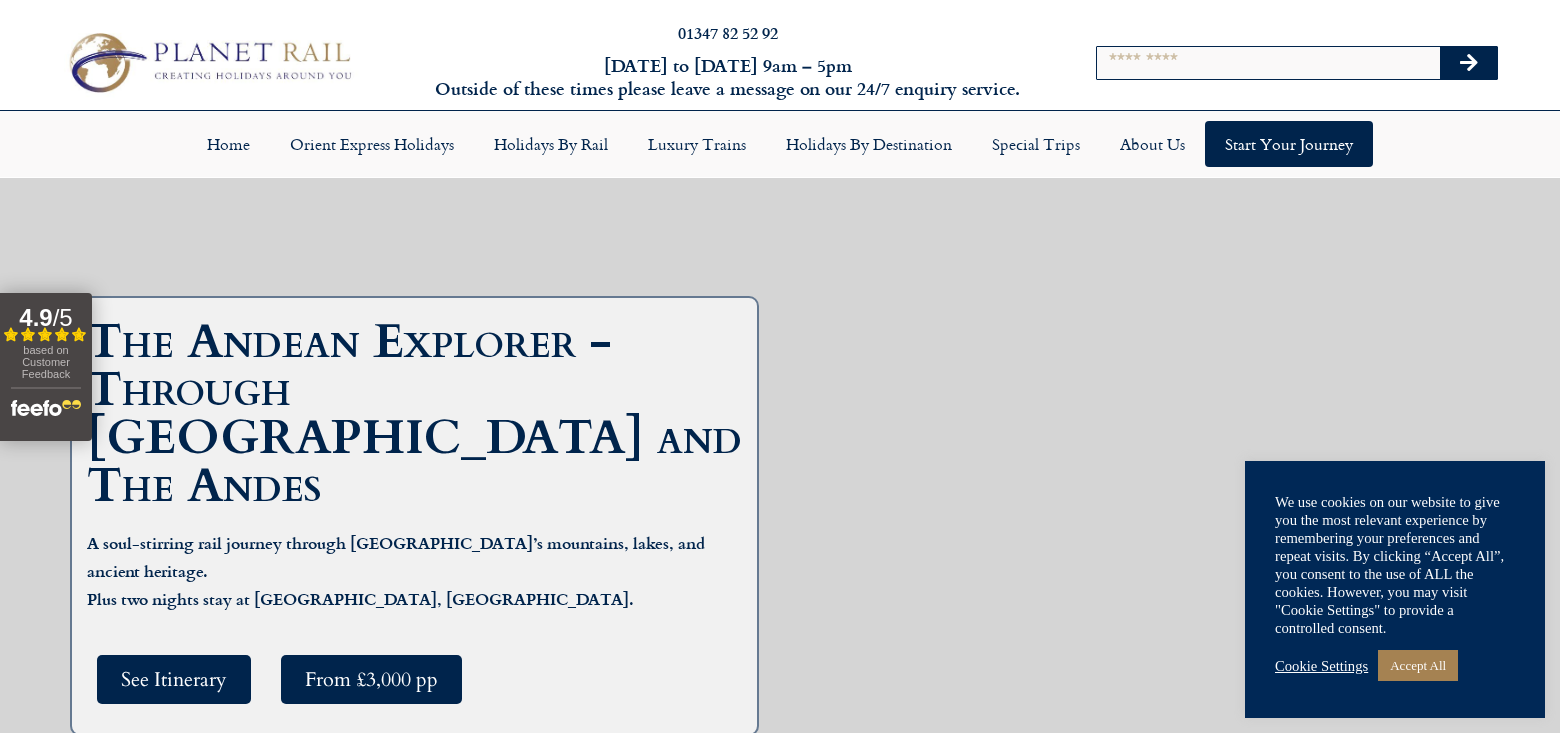 scroll, scrollTop: 0, scrollLeft: 0, axis: both 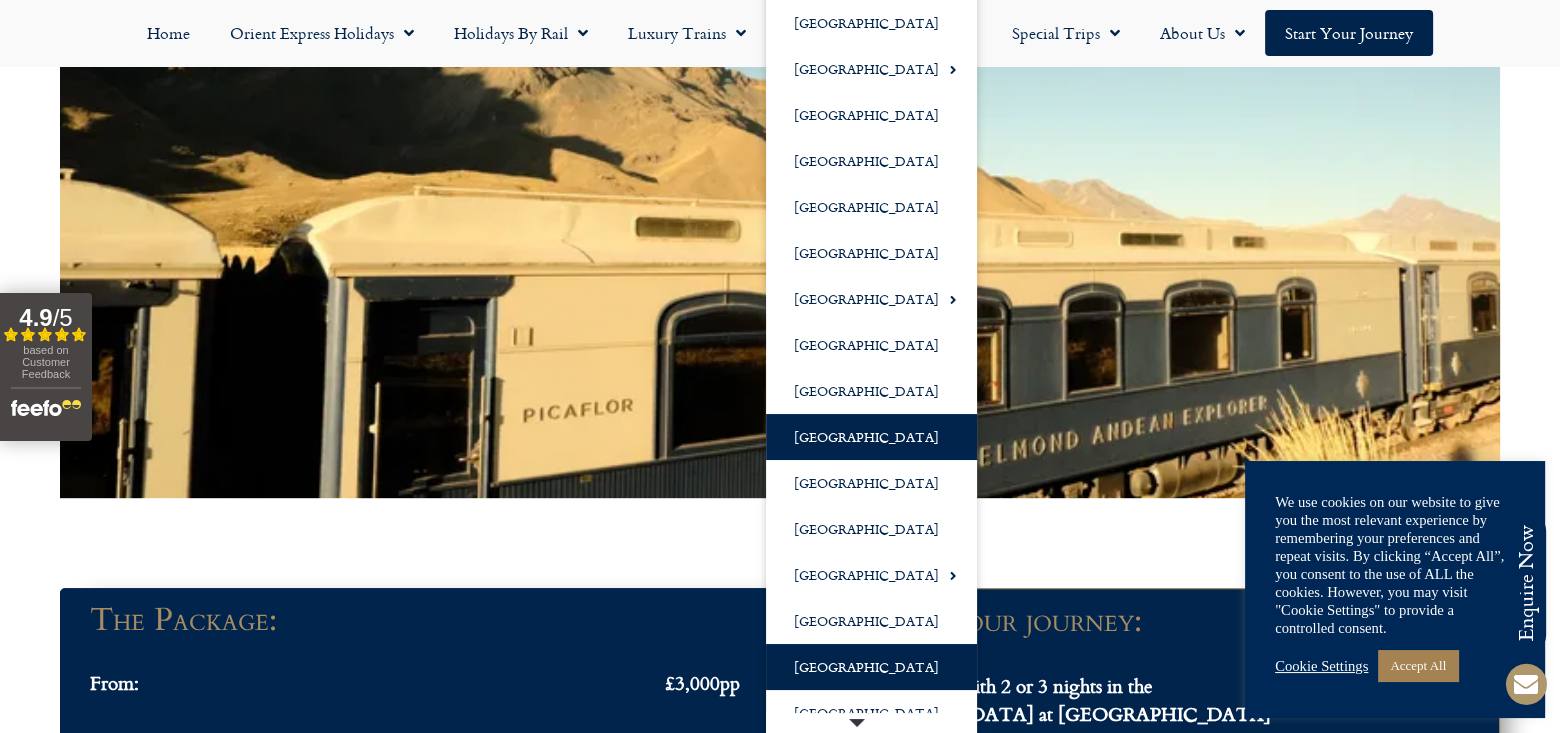 click on "[GEOGRAPHIC_DATA]" 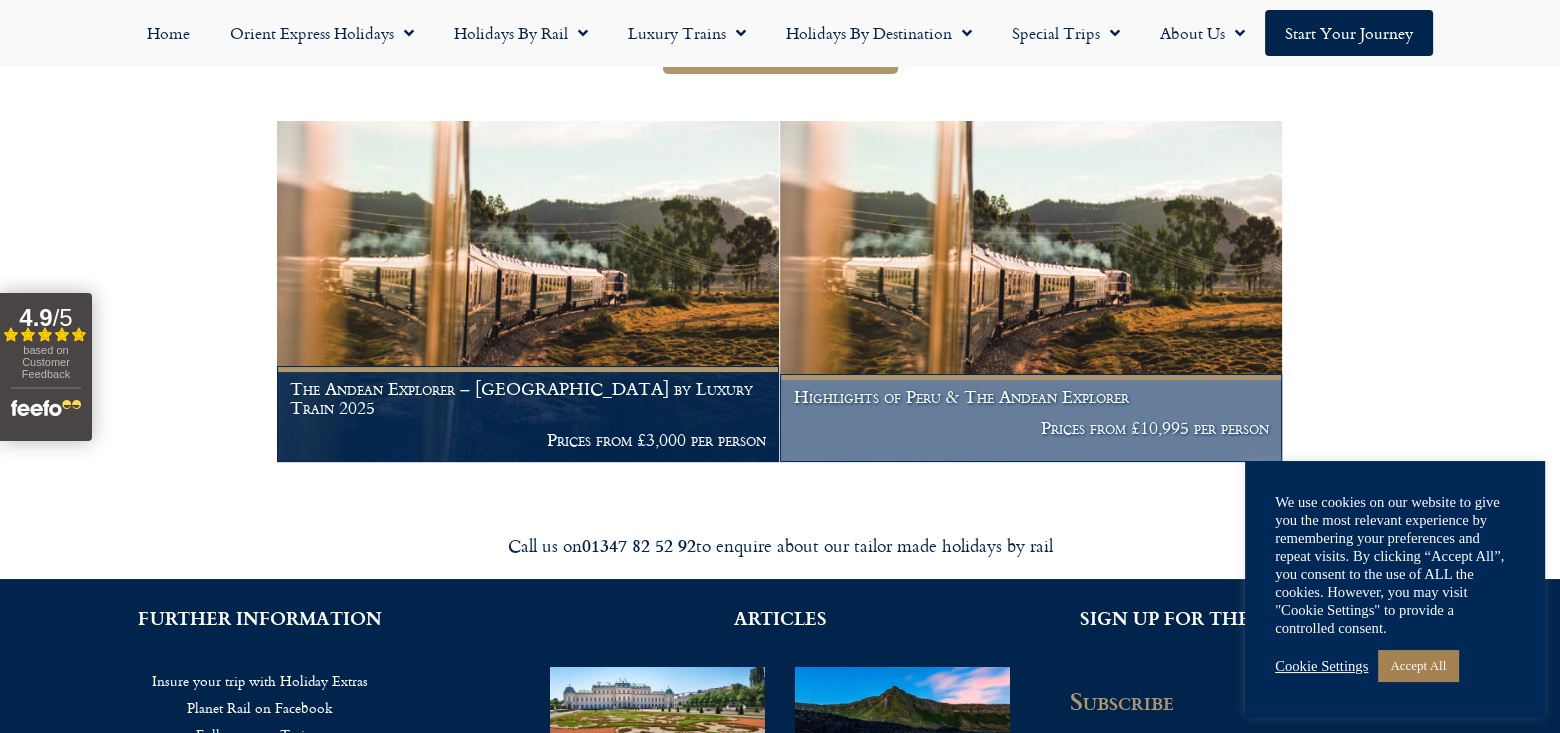 scroll, scrollTop: 728, scrollLeft: 0, axis: vertical 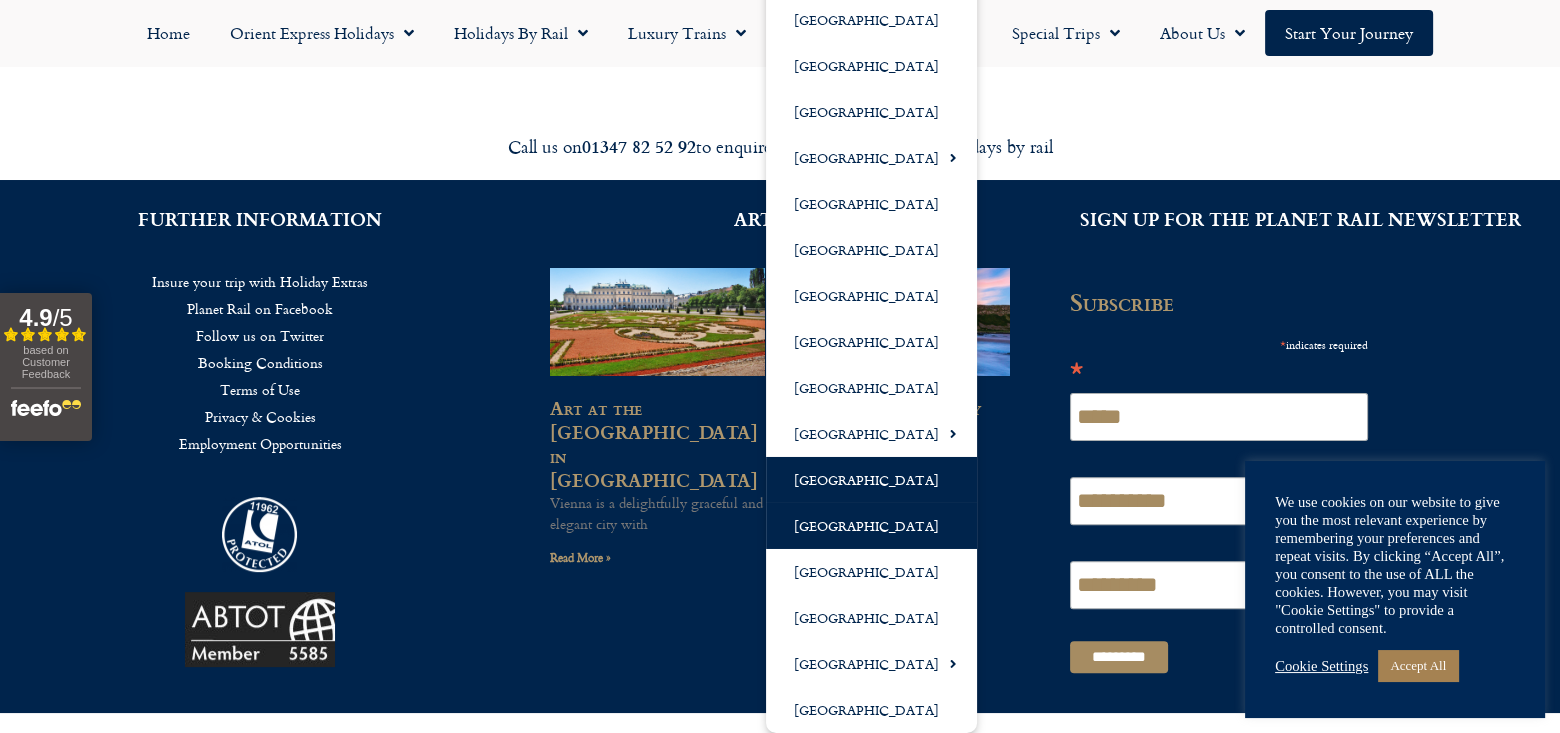 click on "[GEOGRAPHIC_DATA]" 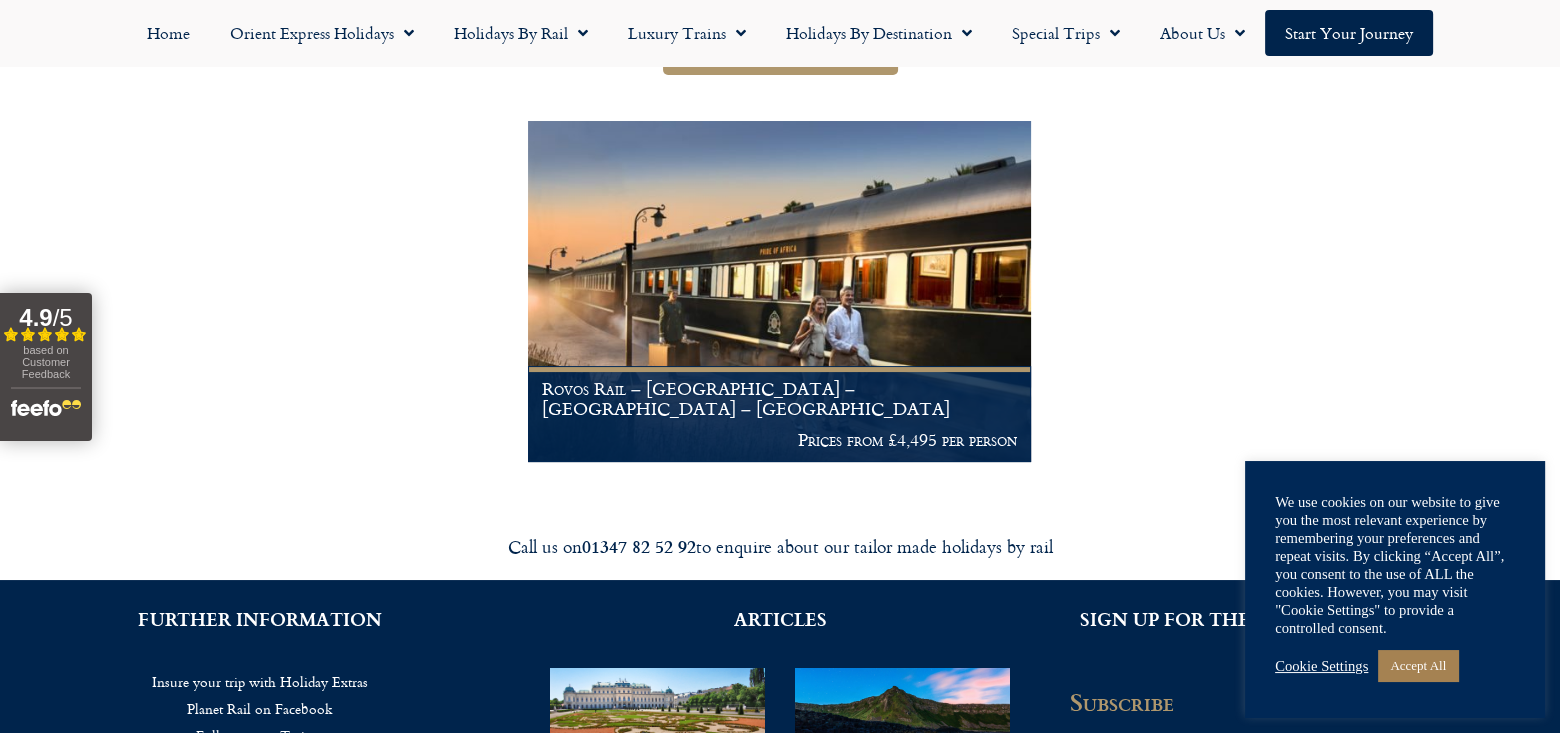 scroll, scrollTop: 253, scrollLeft: 0, axis: vertical 